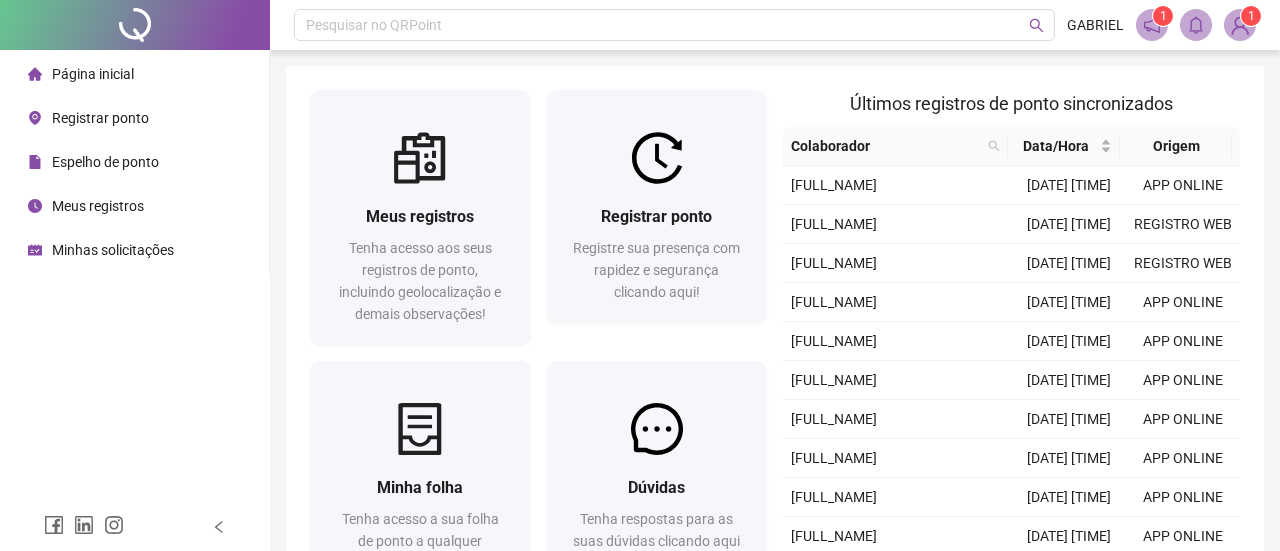 scroll, scrollTop: 0, scrollLeft: 0, axis: both 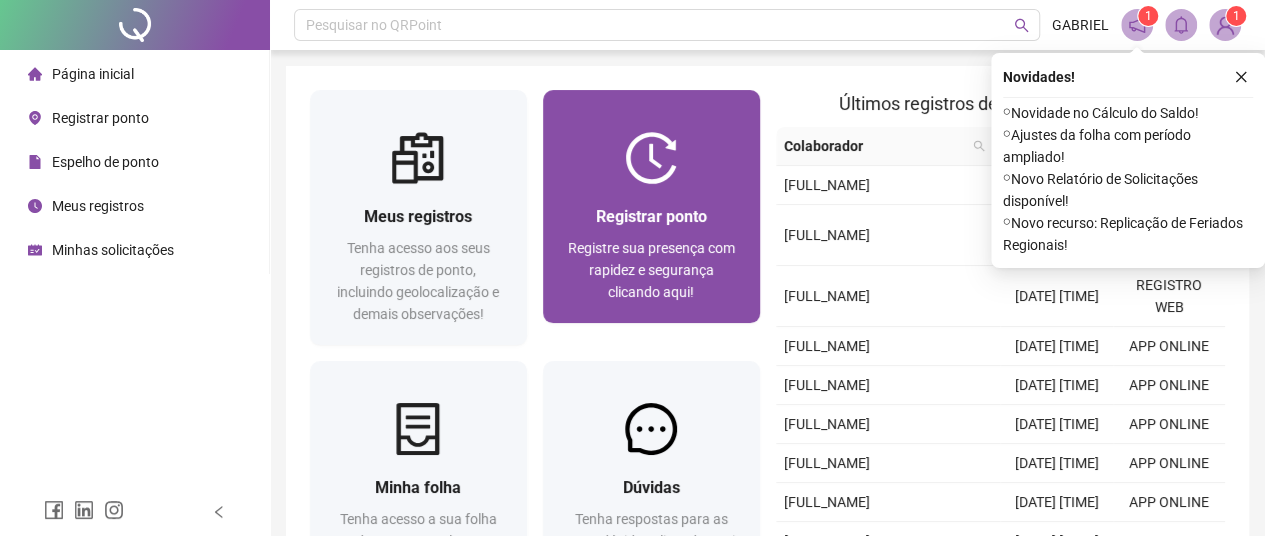 click on "Registrar ponto" at bounding box center (651, 216) 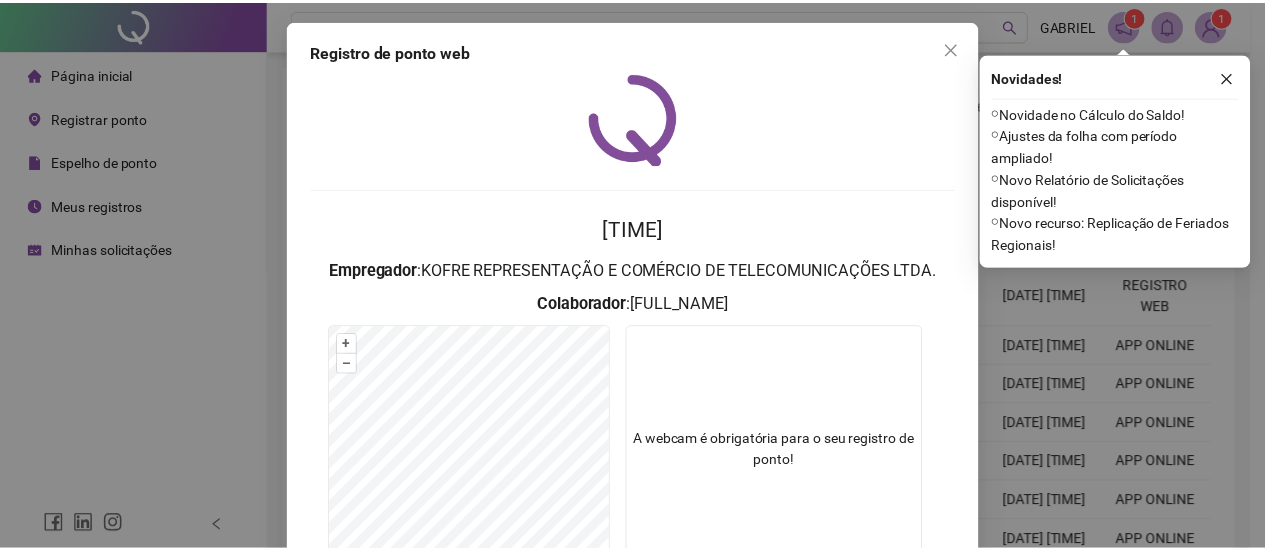 scroll, scrollTop: 178, scrollLeft: 0, axis: vertical 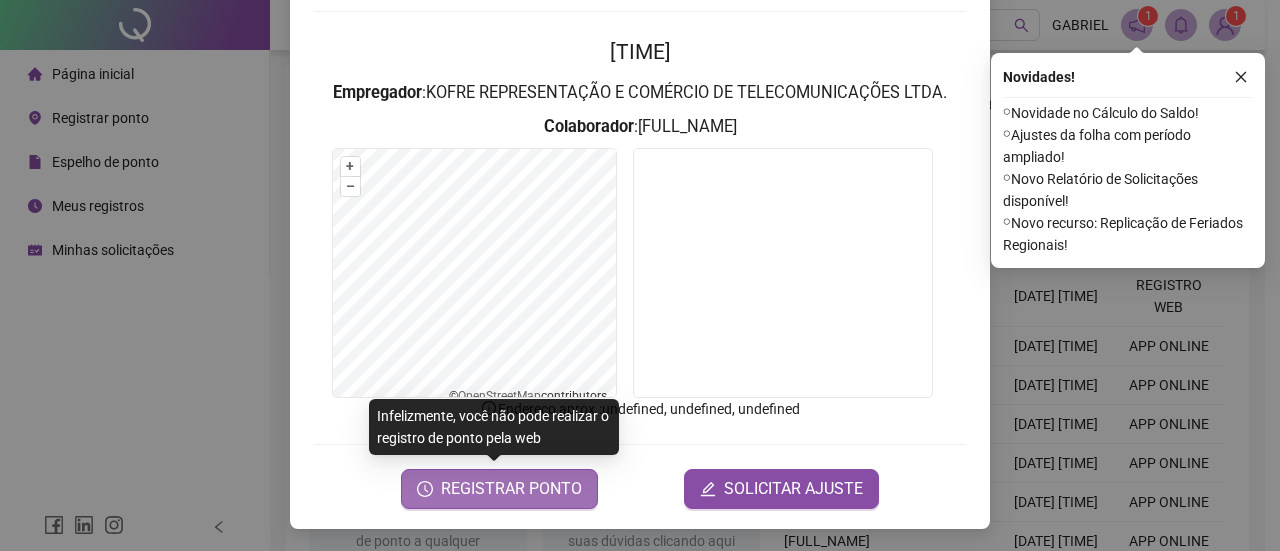 click on "REGISTRAR PONTO" at bounding box center [511, 489] 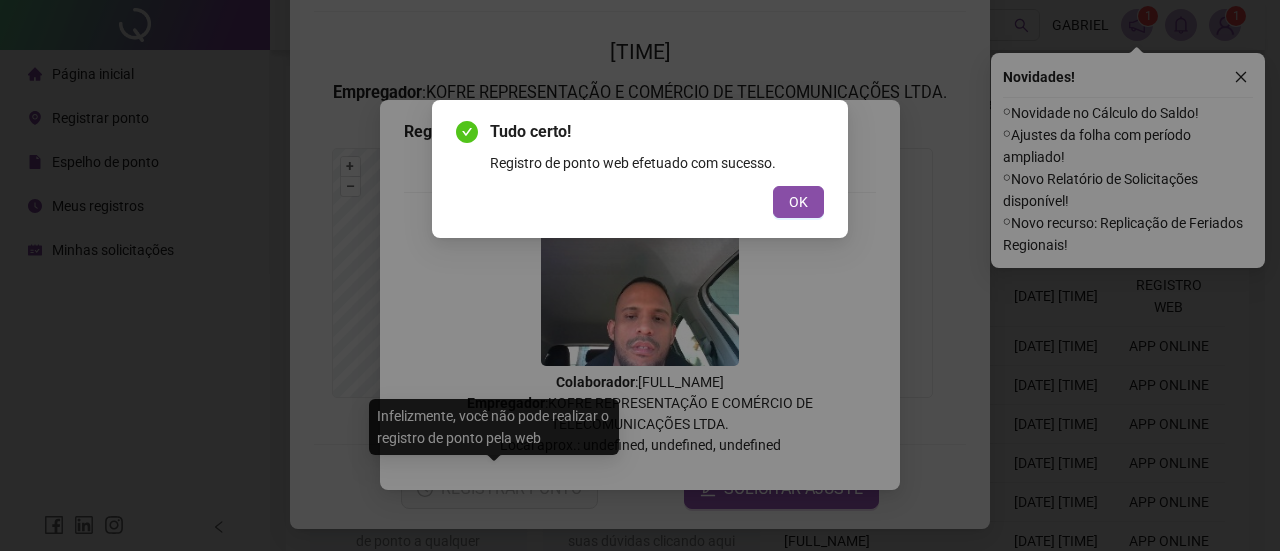 type 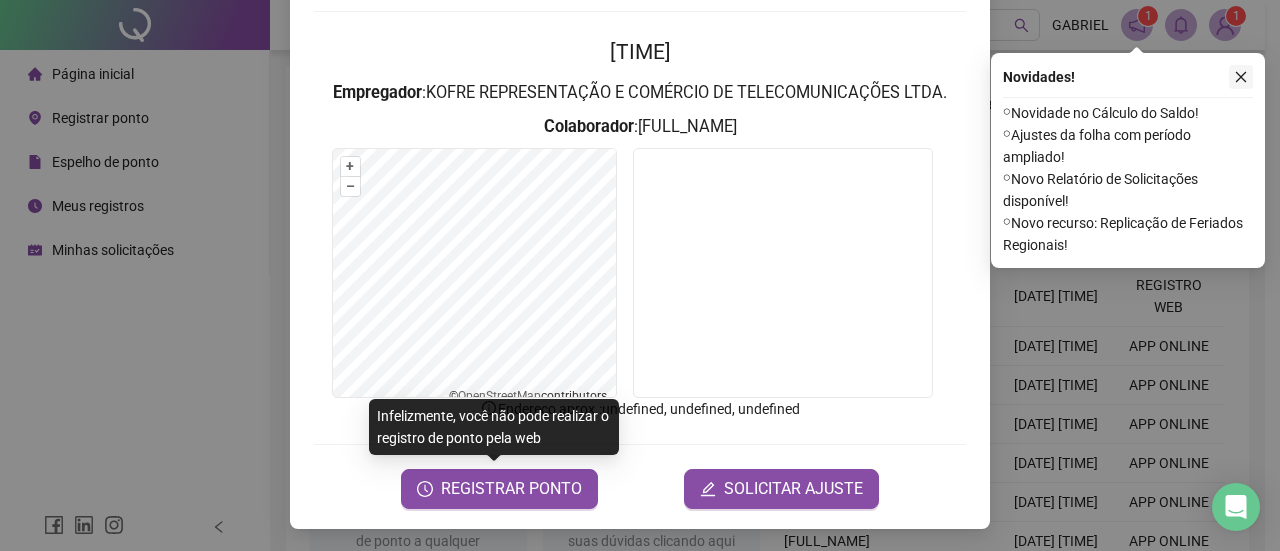 click 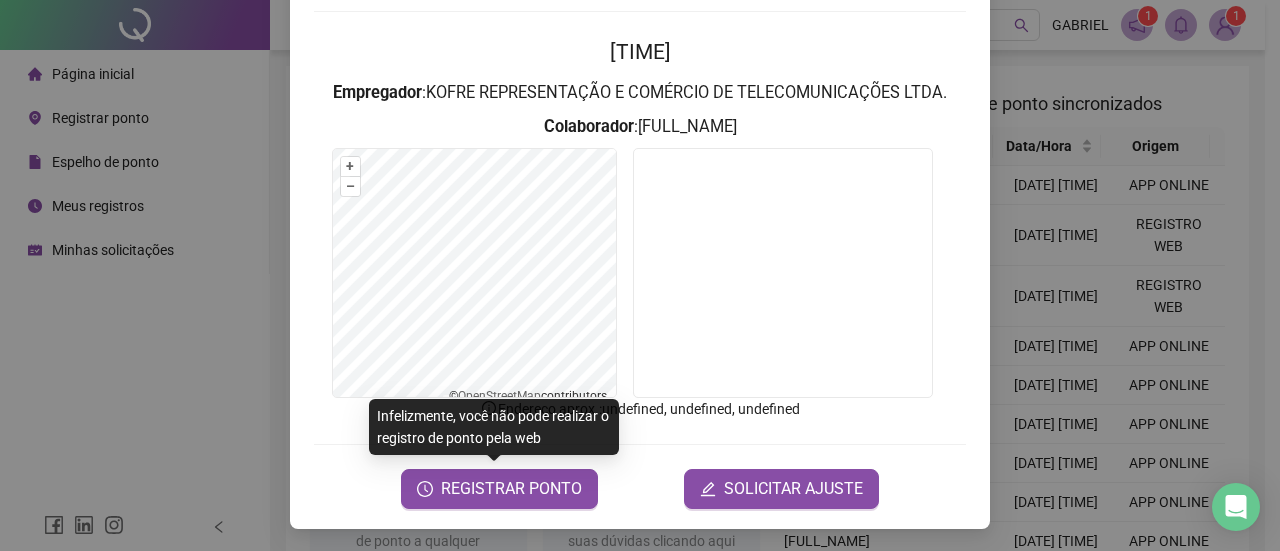 click on "Registro de ponto web [TIME] Empregador :  [COMPANY_NAME] Colaborador :  [FULL_NAME]  + – ⇧ › ©  OpenStreetMap  contributors. Endereço aprox. :  [ADDRESS] REGISTRAR PONTO SOLICITAR AJUSTE" at bounding box center [640, 275] 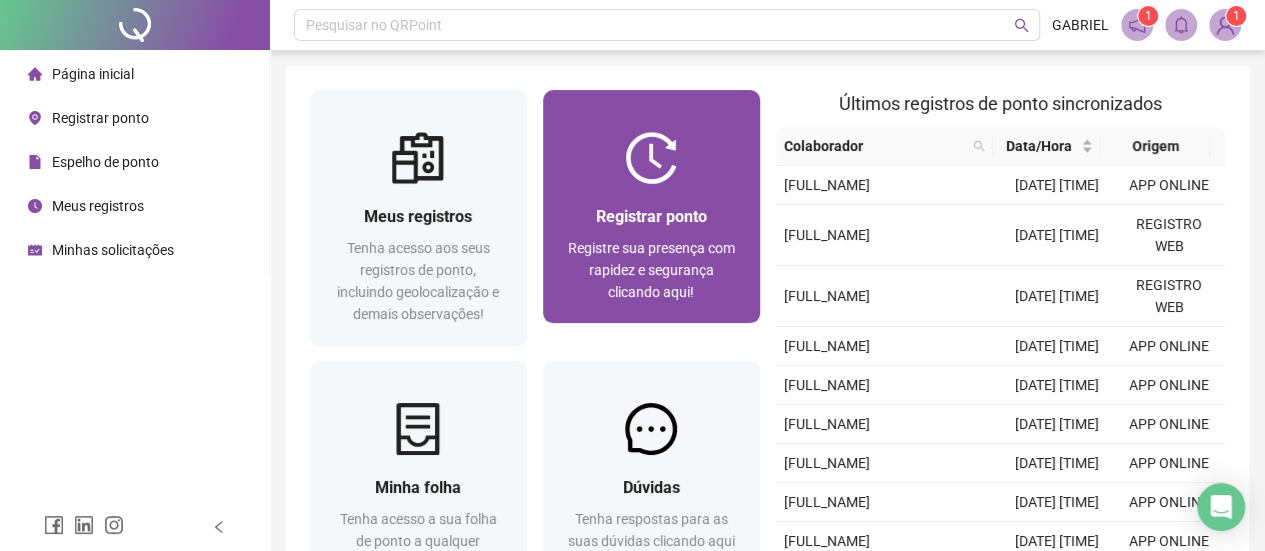 click on "Registre sua presença com rapidez e segurança clicando aqui!" at bounding box center [651, 270] 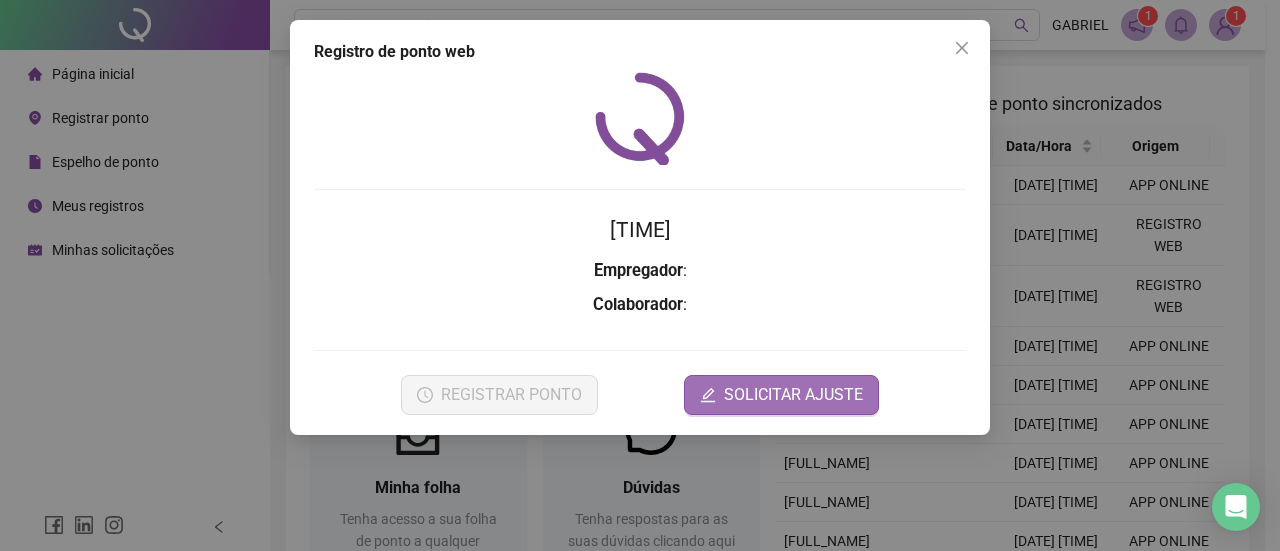 click on "SOLICITAR AJUSTE" at bounding box center [781, 395] 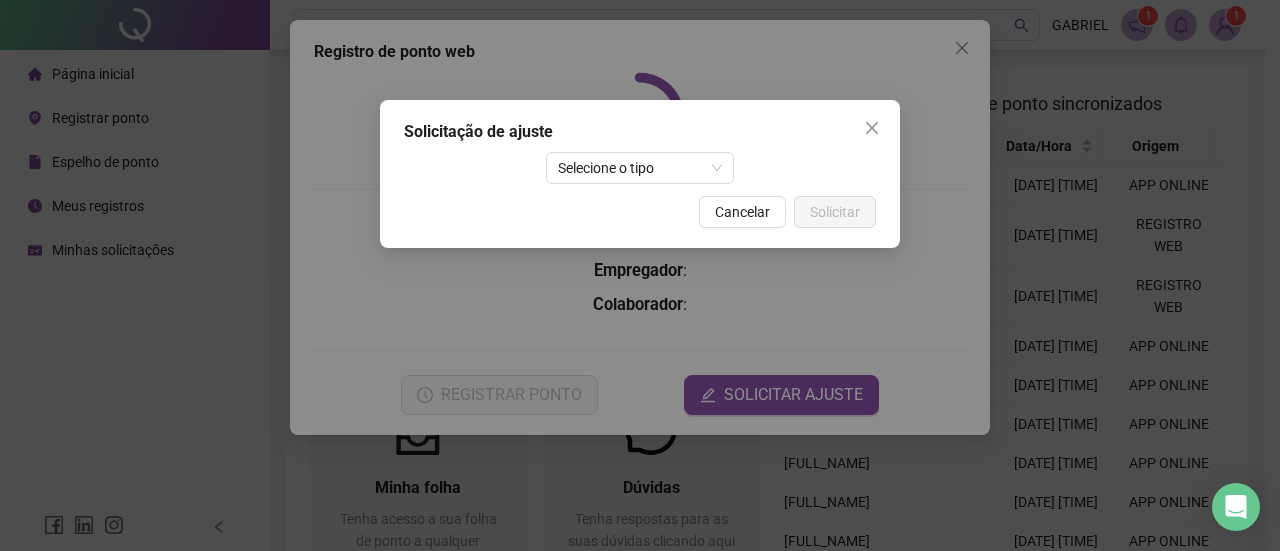 click on "Solicitação de ajuste Selecione o tipo Cancelar Solicitar" at bounding box center [640, 174] 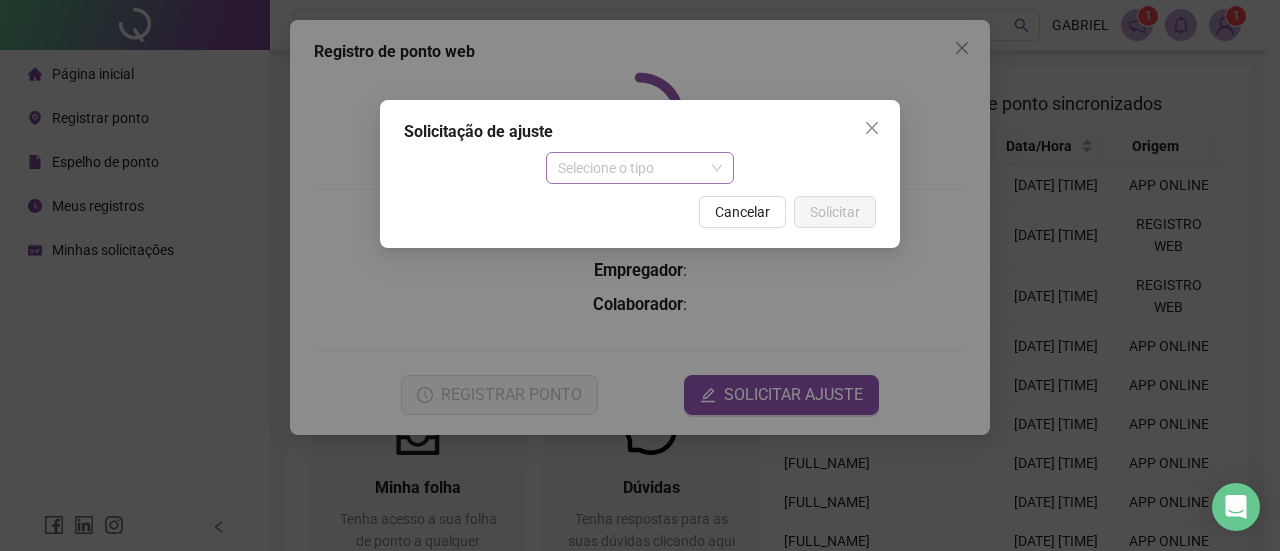 click on "Selecione o tipo" at bounding box center [640, 168] 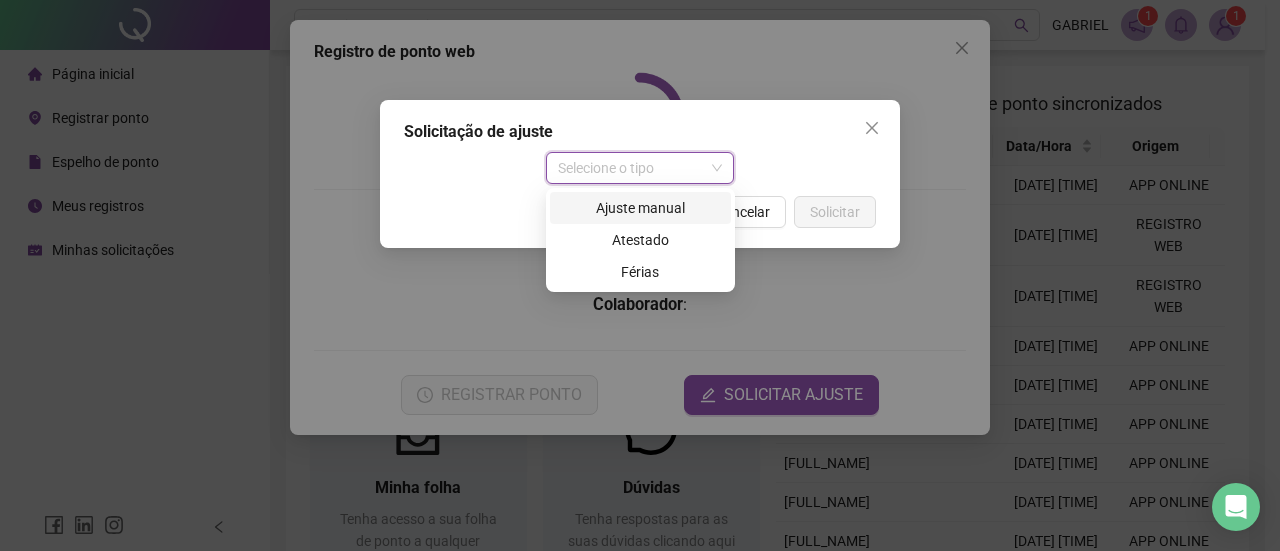 click on "Ajuste manual" at bounding box center [640, 208] 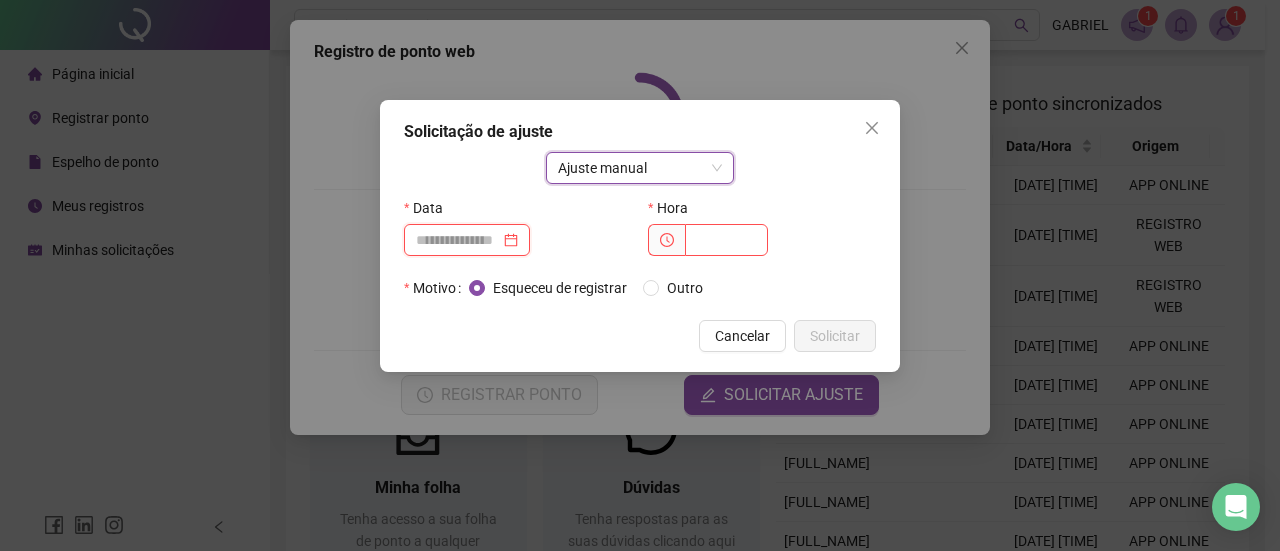 click at bounding box center [458, 240] 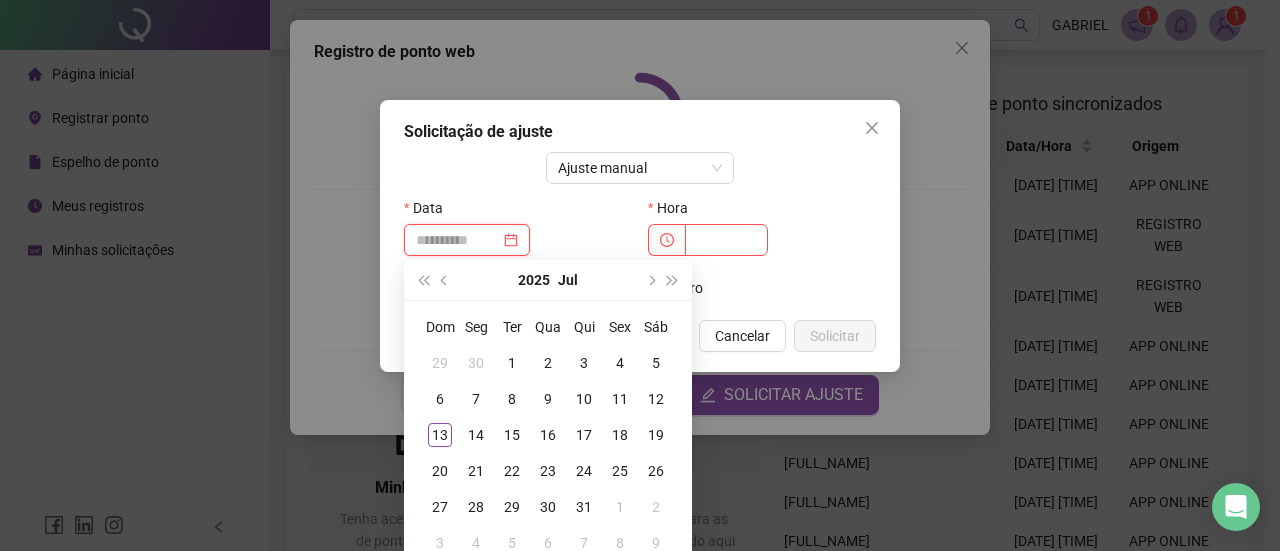 type on "**********" 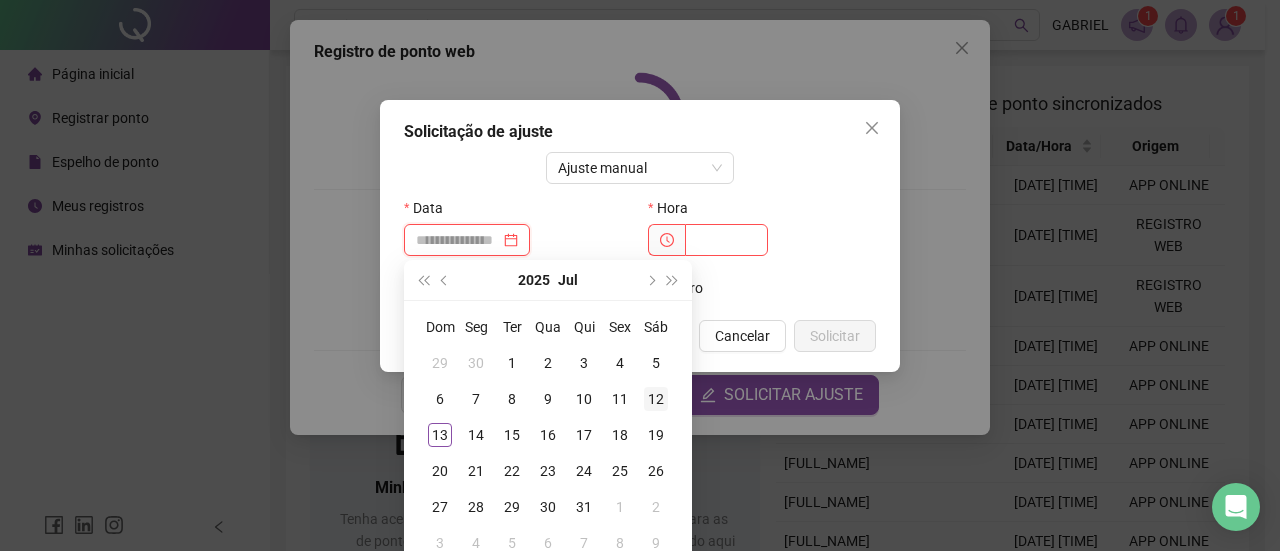 type on "**********" 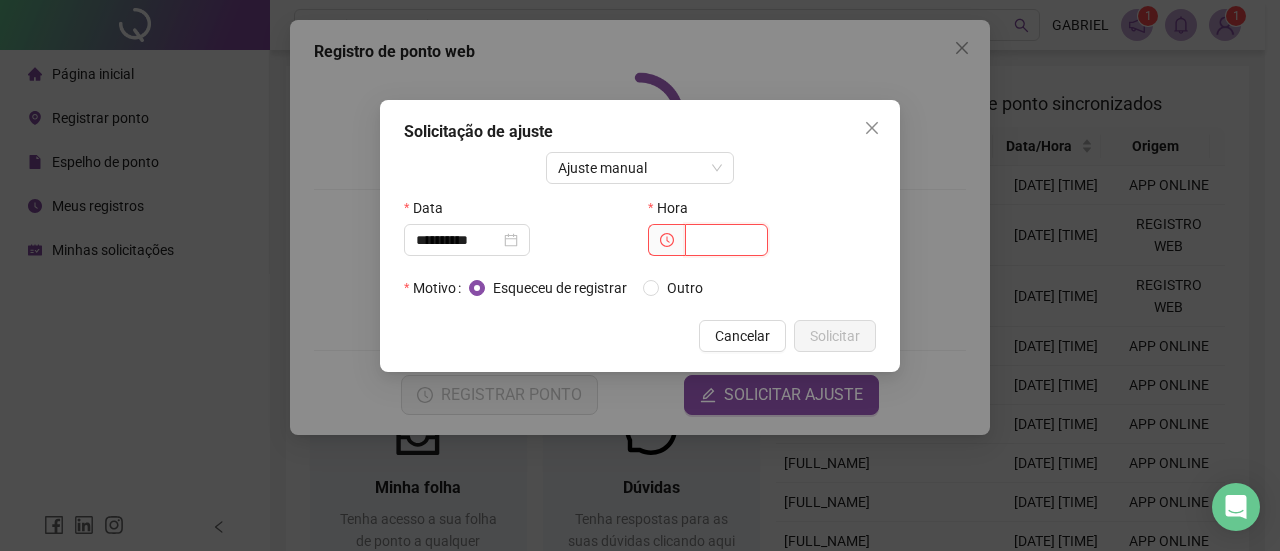 click at bounding box center [726, 240] 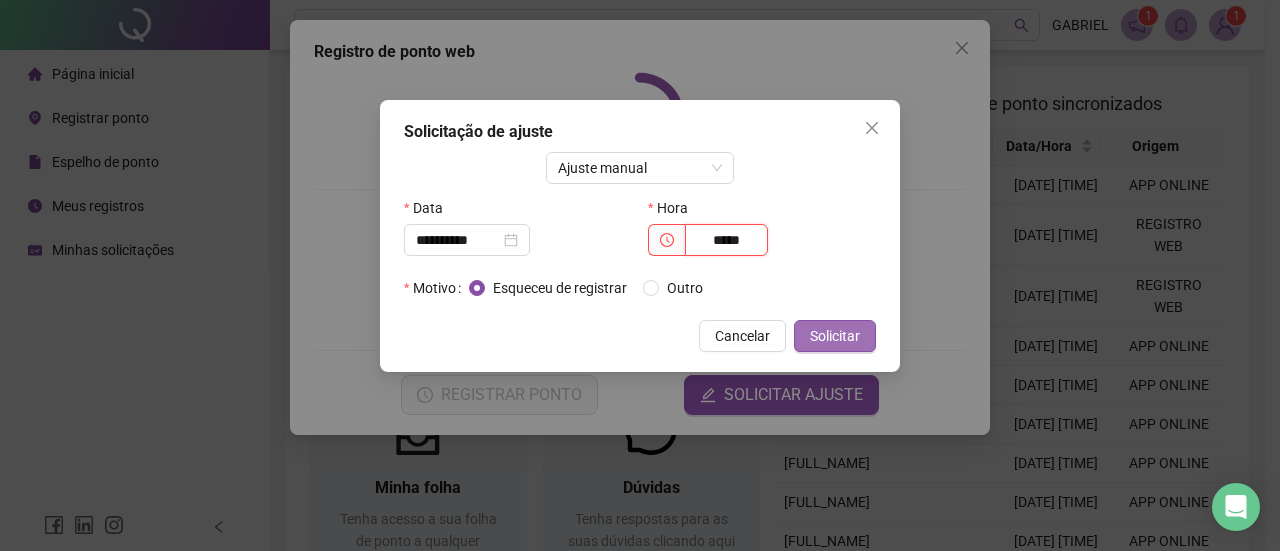 type on "*****" 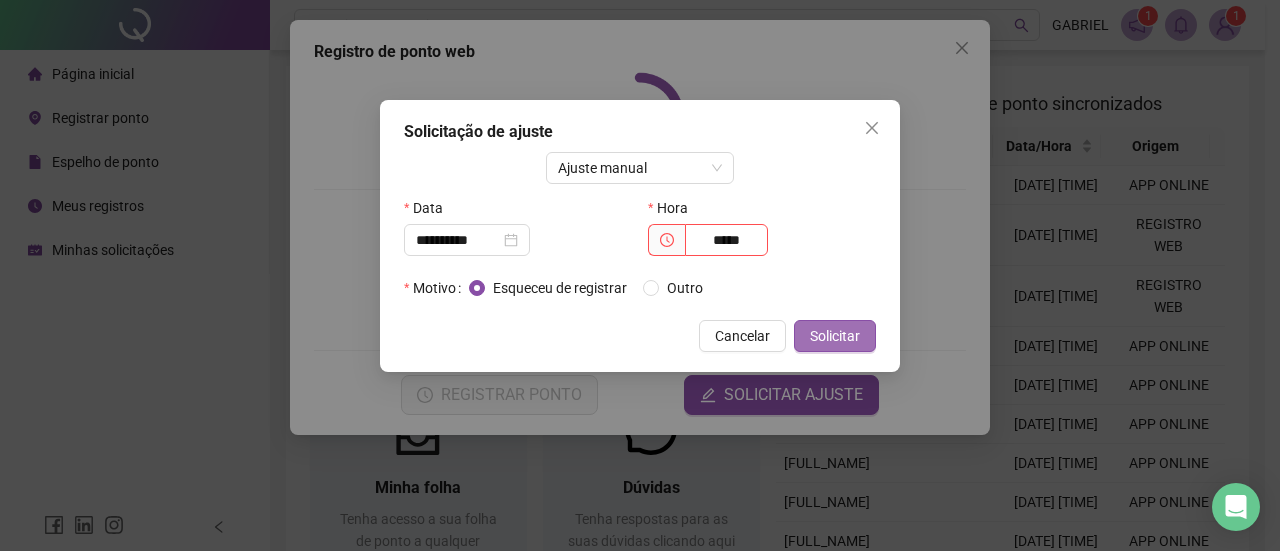 click on "Solicitar" at bounding box center [835, 336] 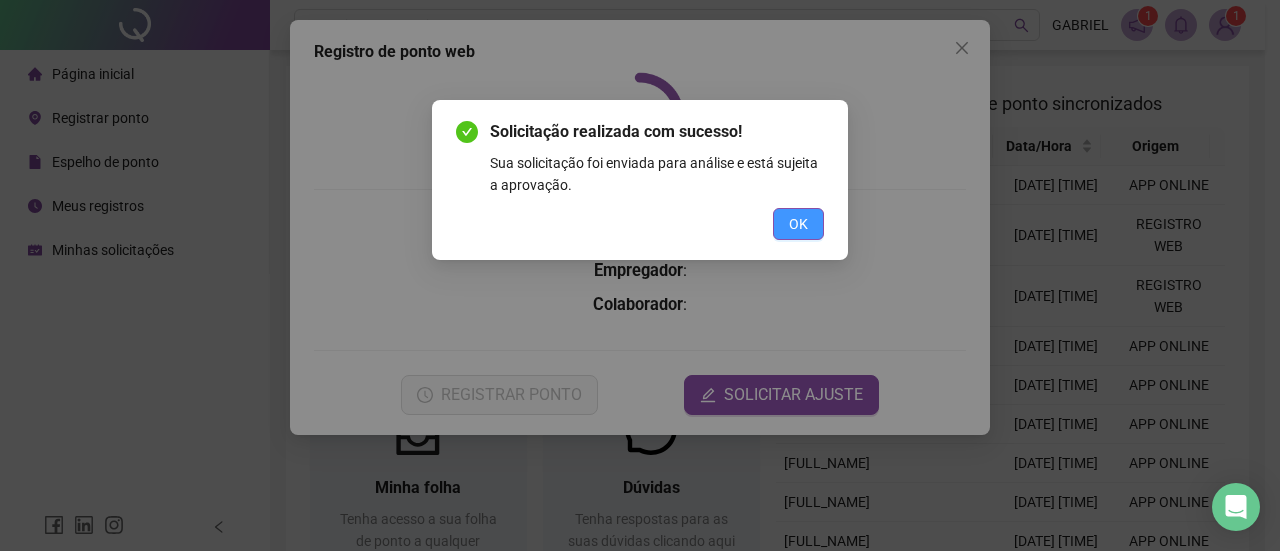 click on "OK" at bounding box center [798, 224] 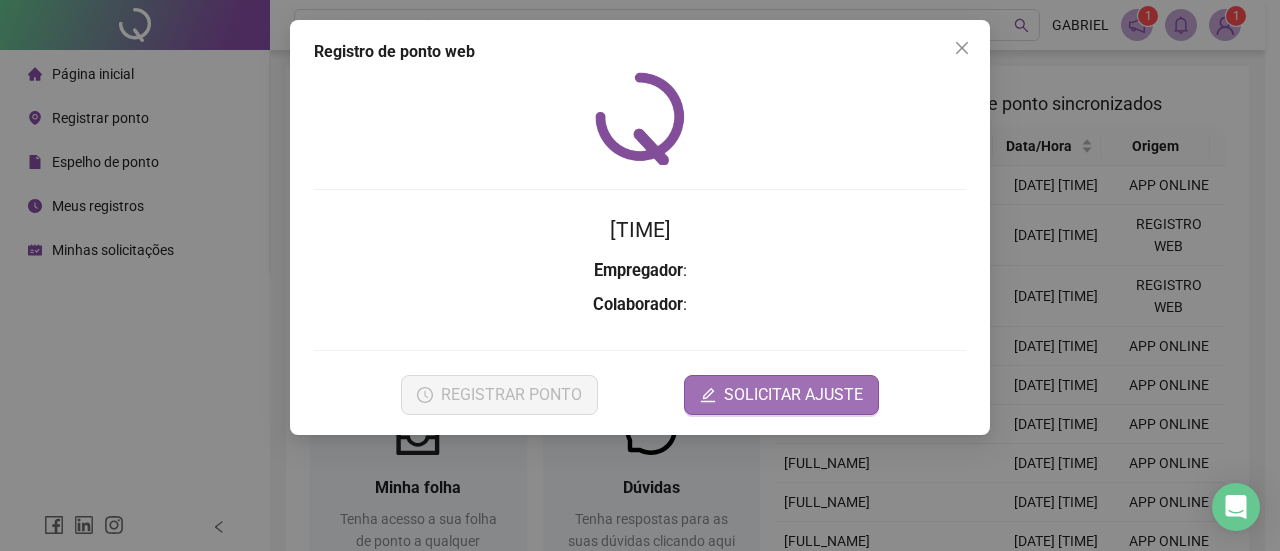 click on "SOLICITAR AJUSTE" at bounding box center [793, 395] 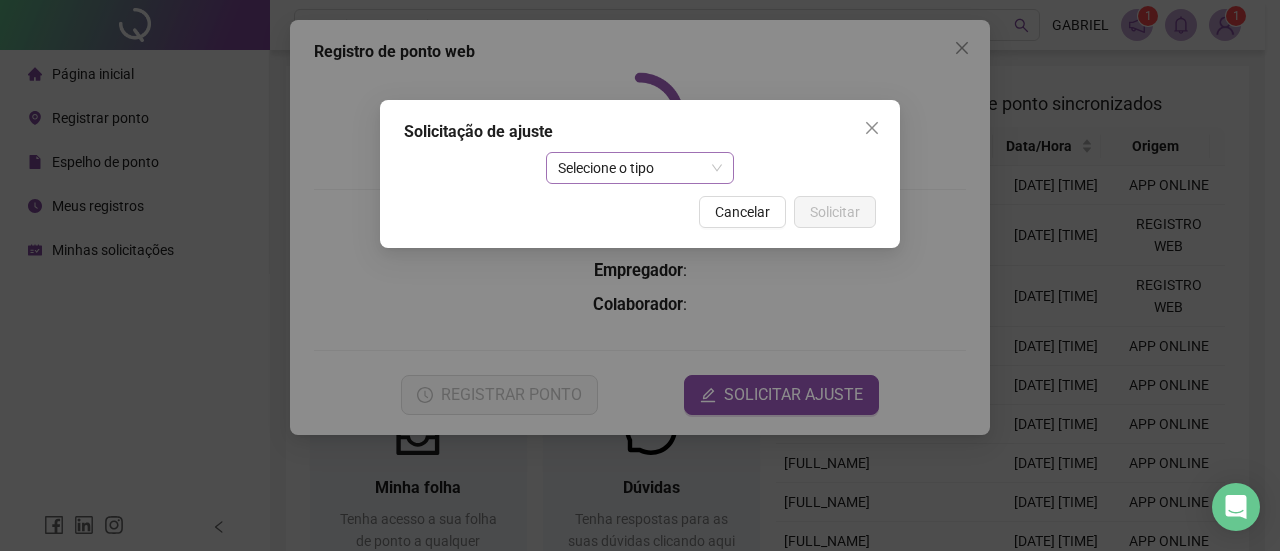 click on "Selecione o tipo" at bounding box center (640, 168) 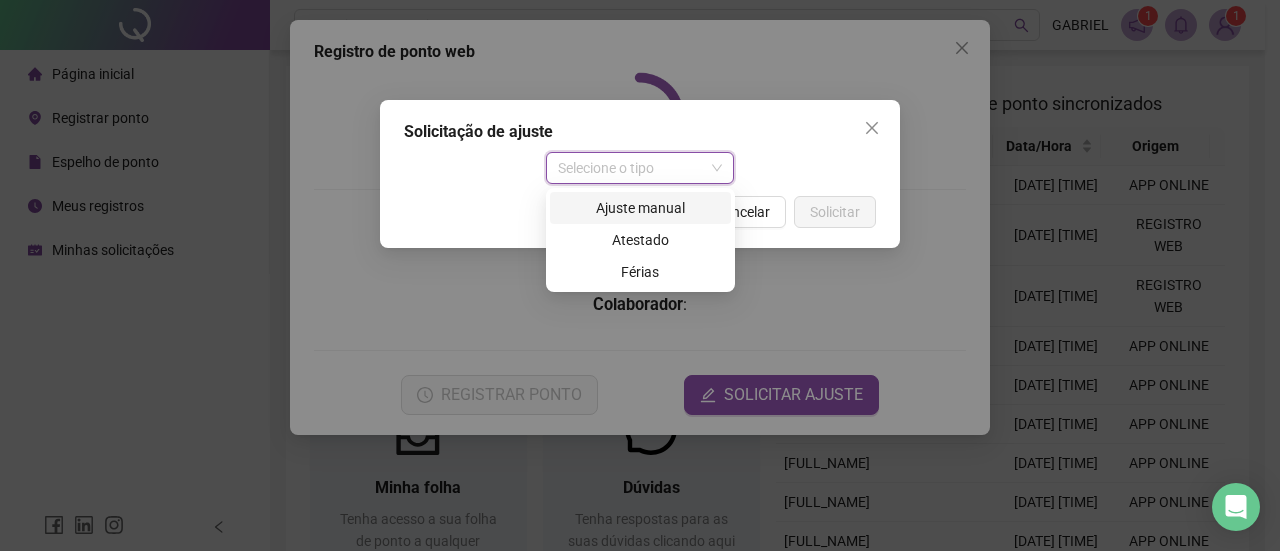 click on "Ajuste manual" at bounding box center (640, 208) 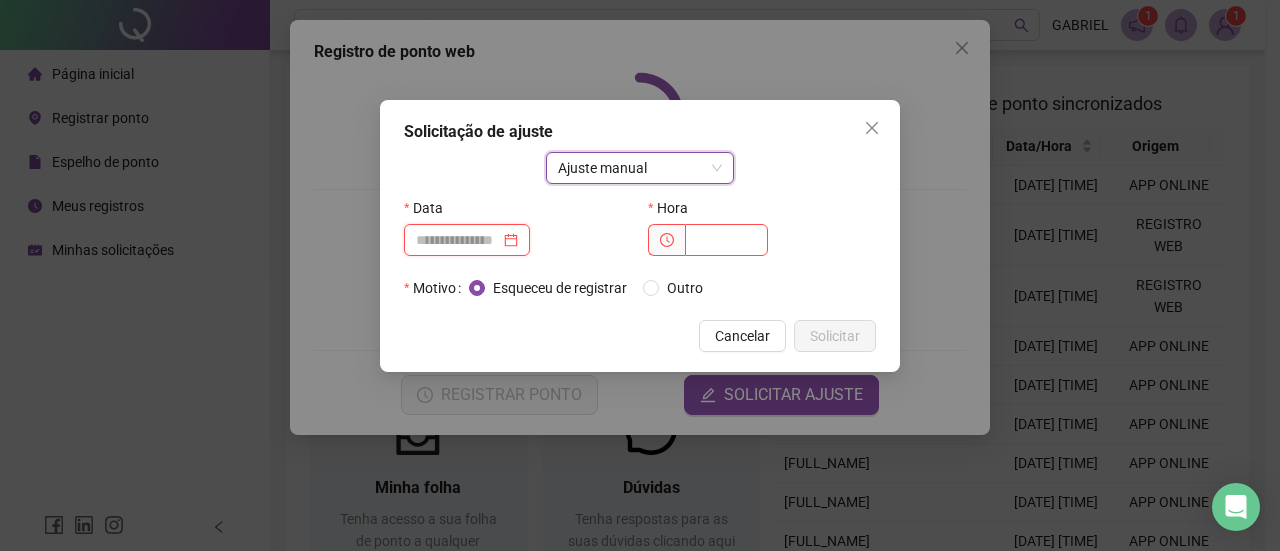 click at bounding box center (458, 240) 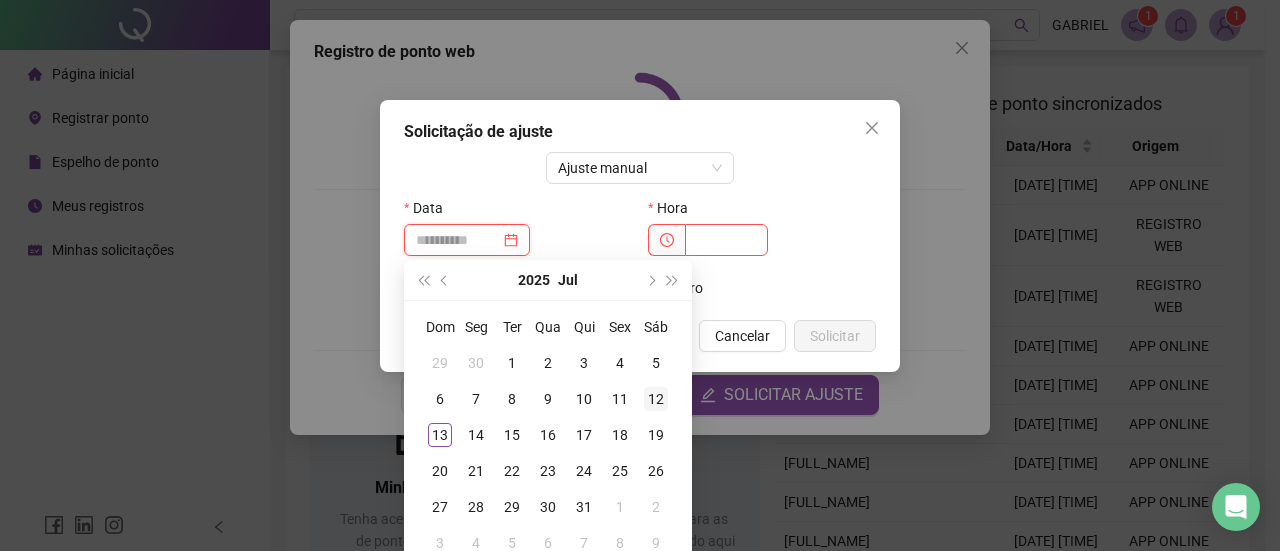 type on "**********" 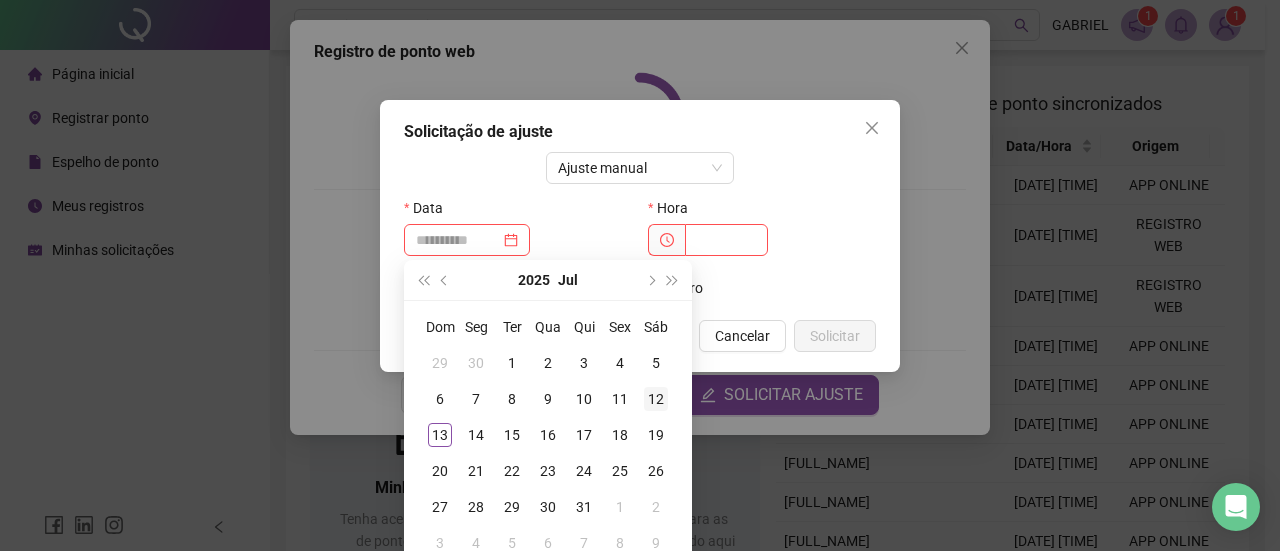 click on "12" at bounding box center [656, 399] 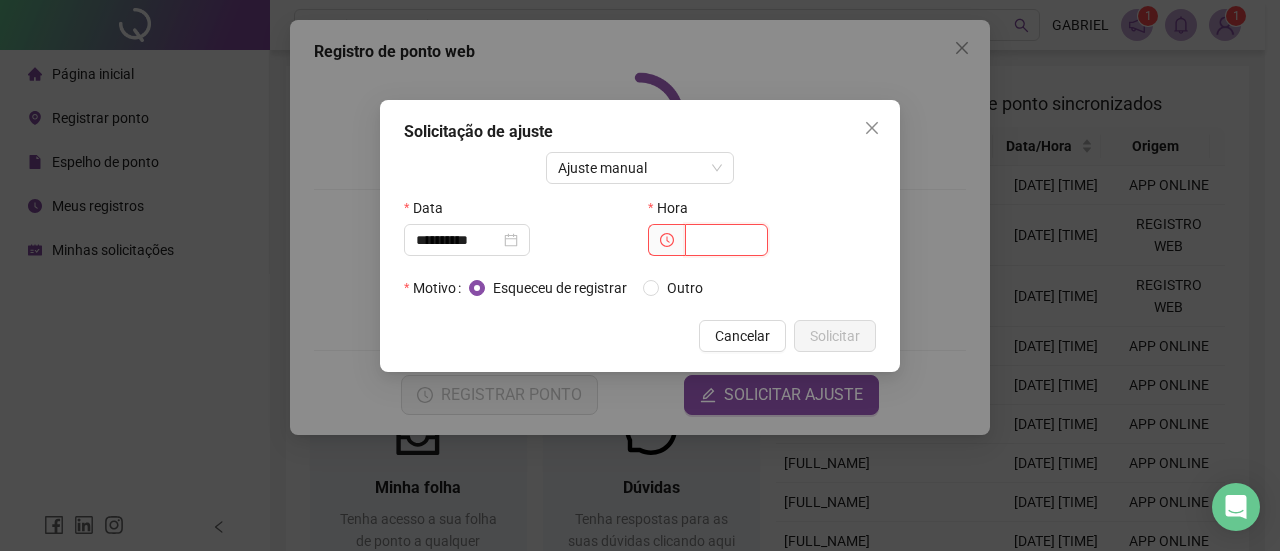 click at bounding box center [726, 240] 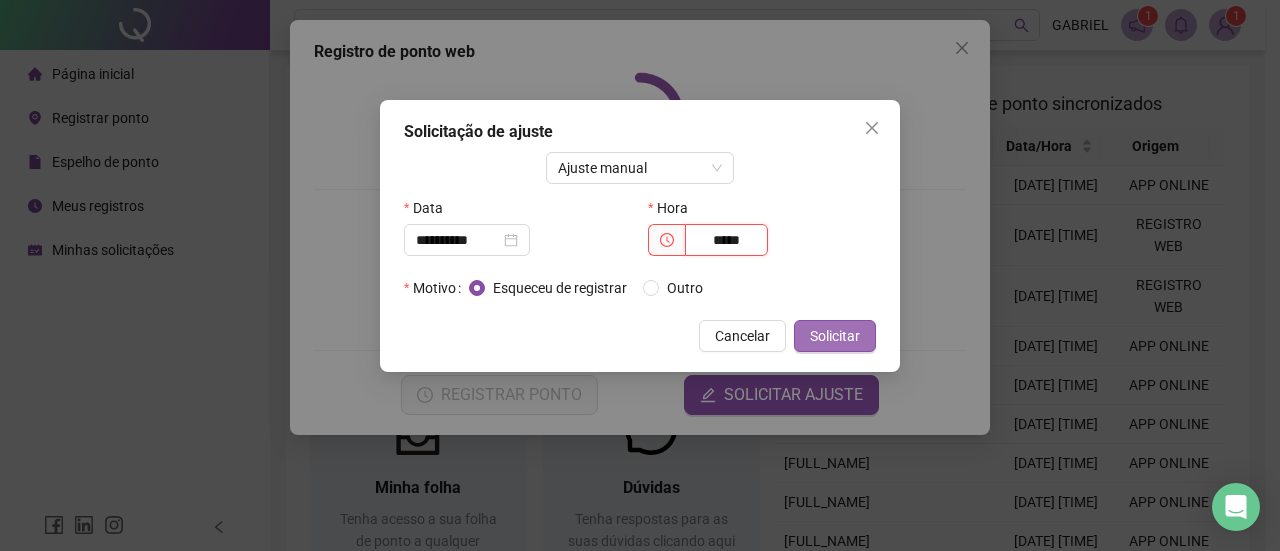 type on "*****" 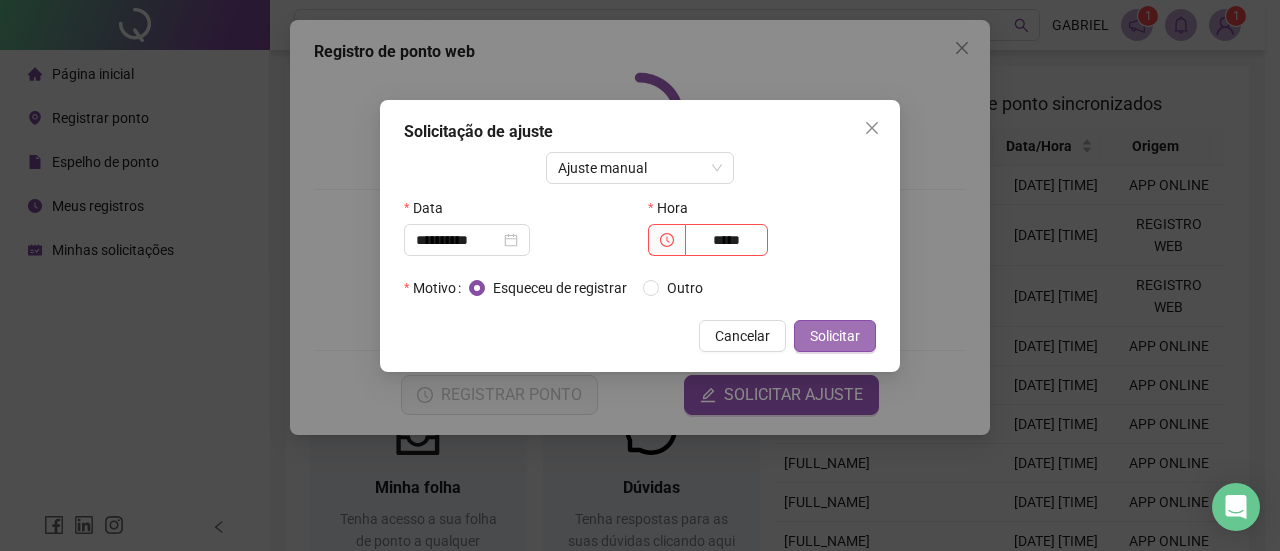 click on "Solicitar" at bounding box center (835, 336) 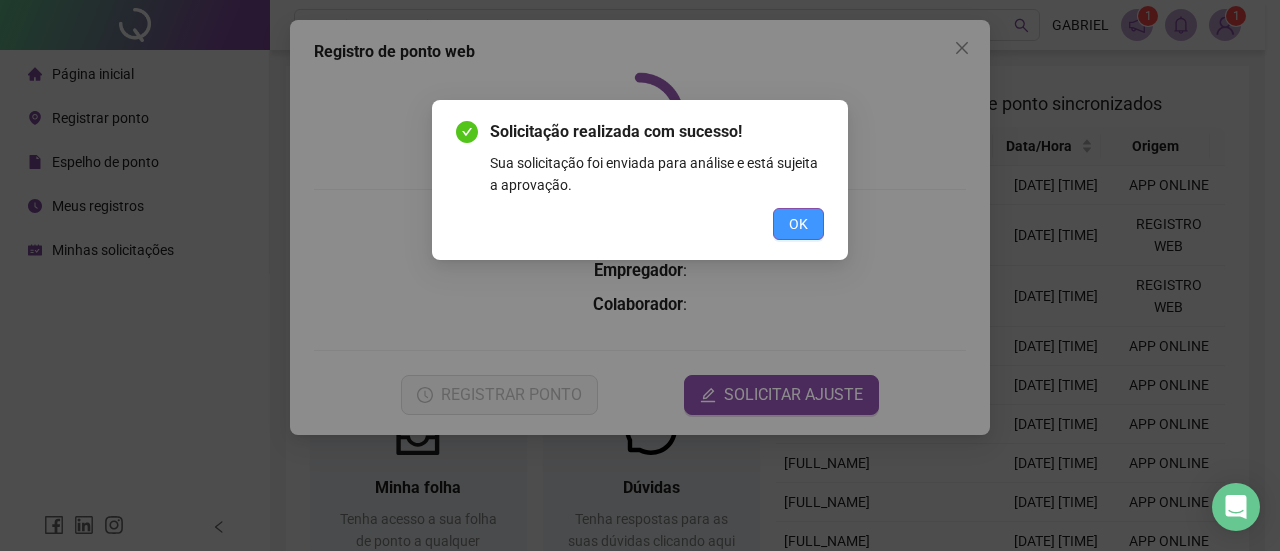 click on "OK" at bounding box center (798, 224) 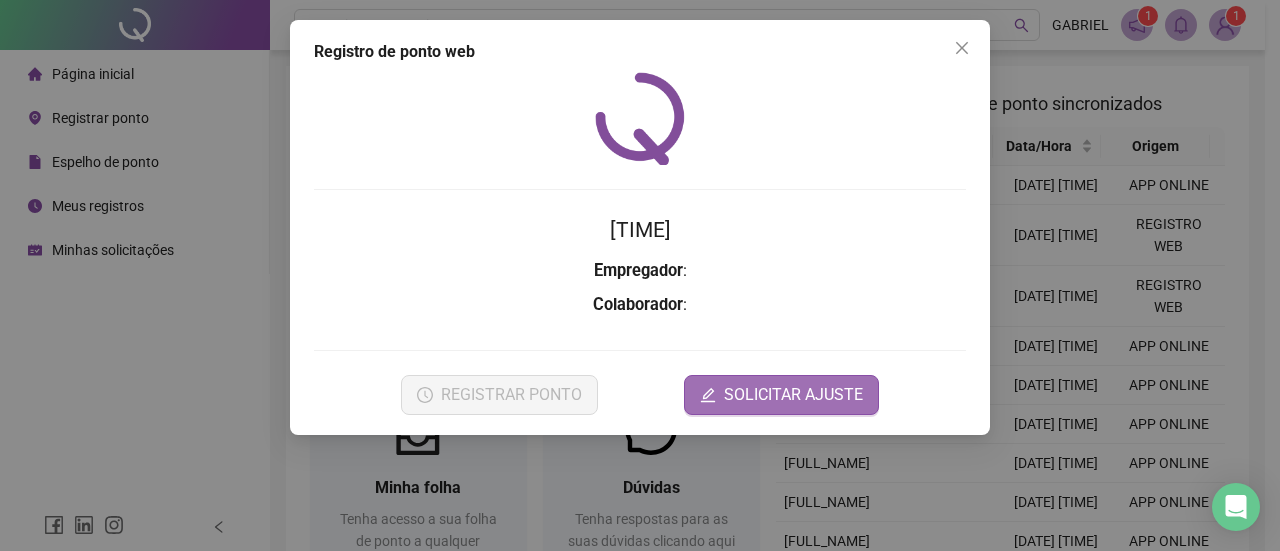 click on "SOLICITAR AJUSTE" at bounding box center (793, 395) 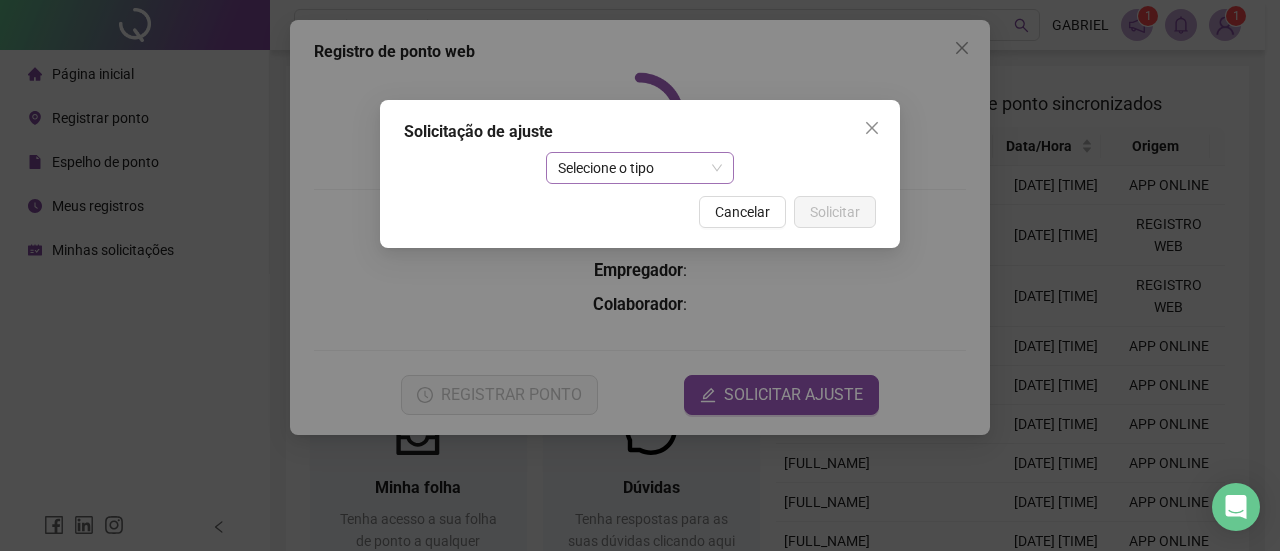 click on "Selecione o tipo" at bounding box center (640, 168) 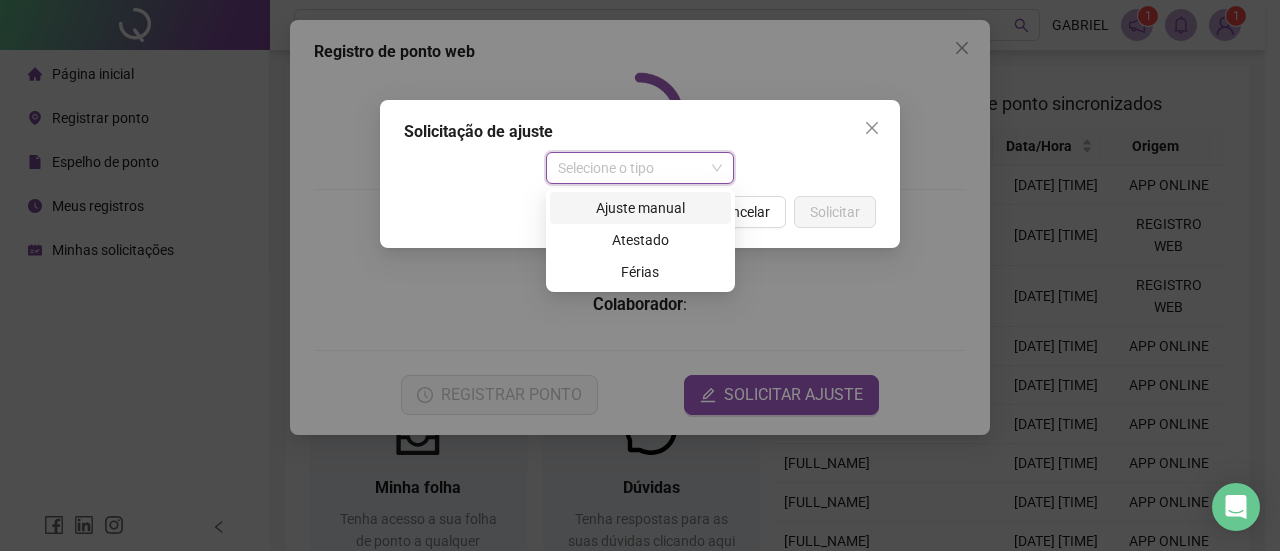 click on "Ajuste manual" at bounding box center (640, 208) 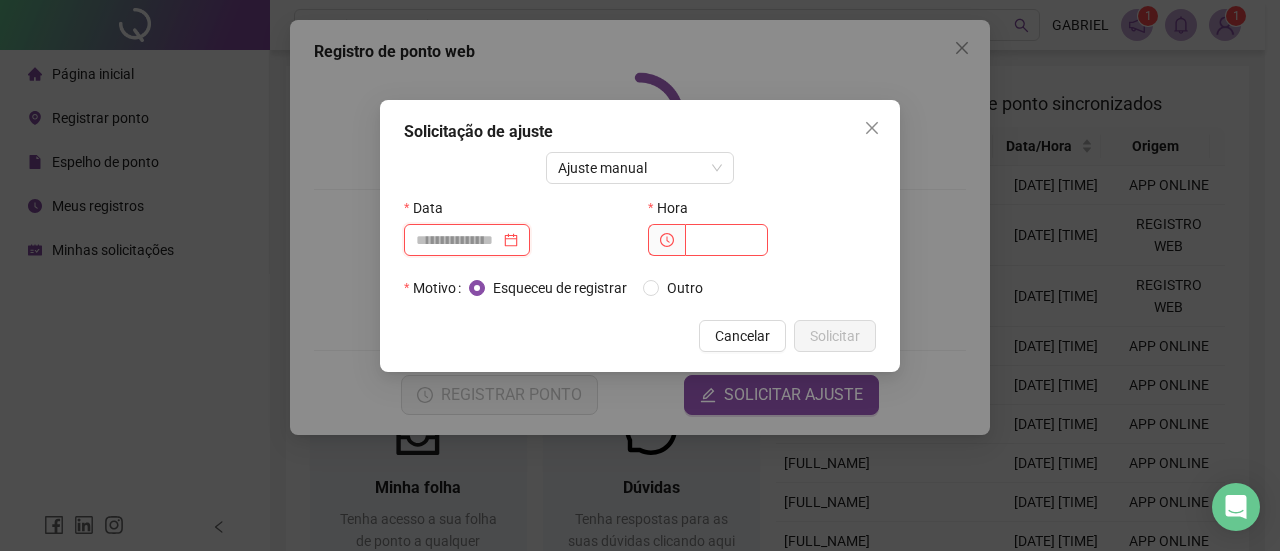 click at bounding box center (458, 240) 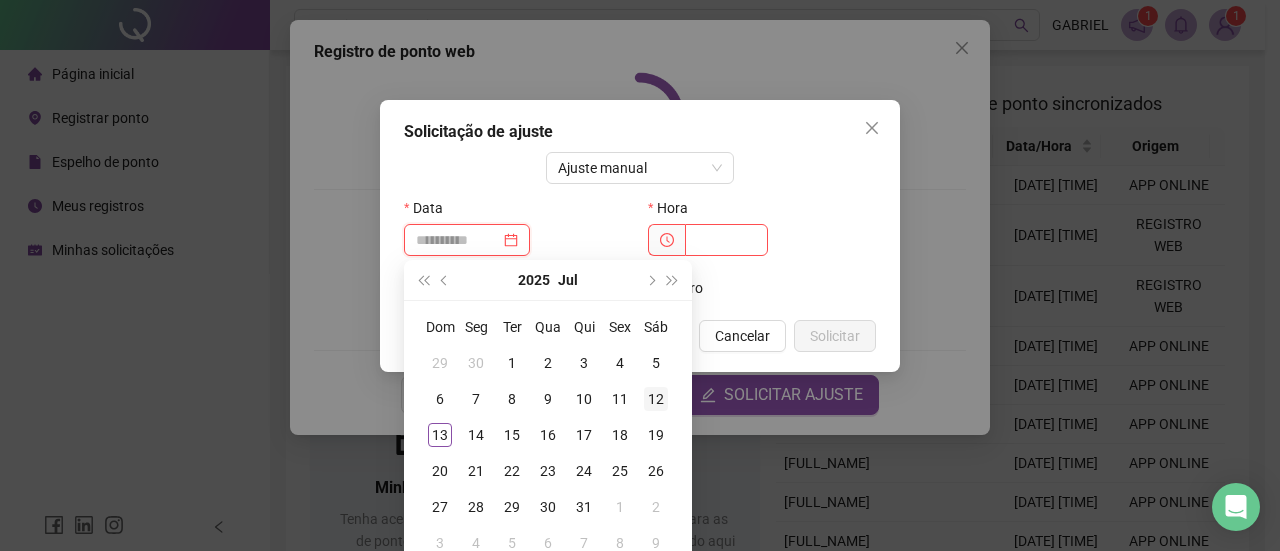 type on "**********" 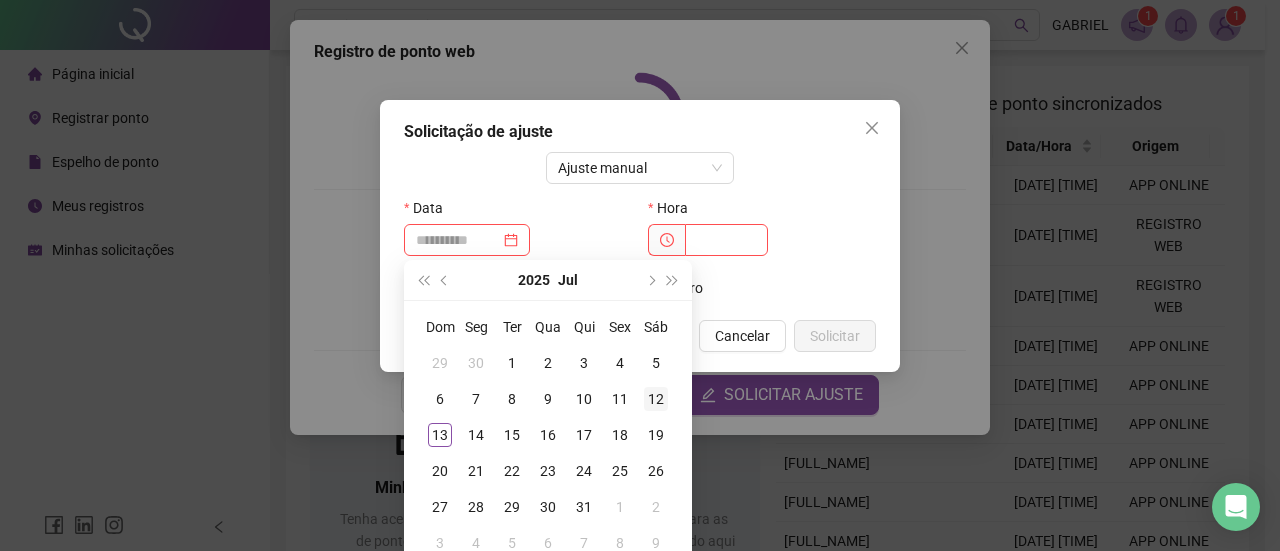 click on "12" at bounding box center [656, 399] 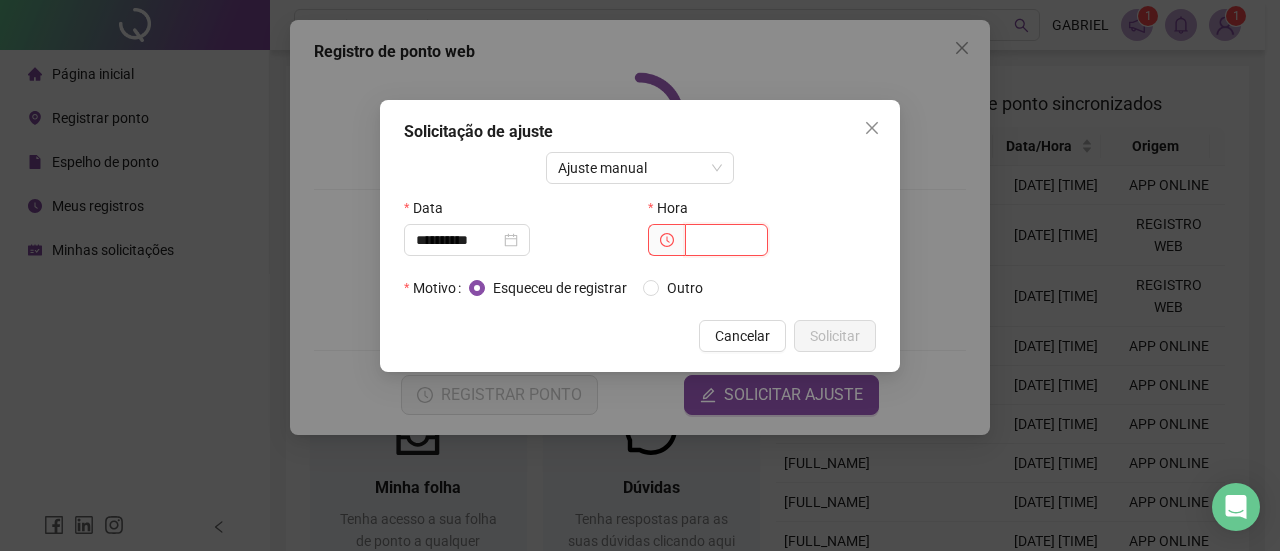 click at bounding box center [726, 240] 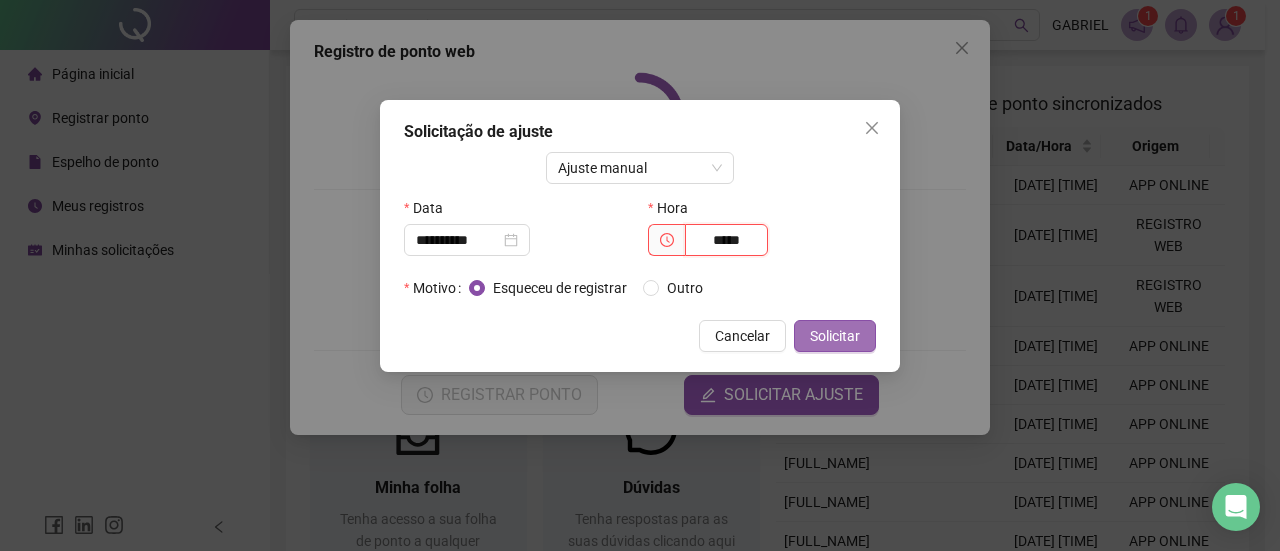 type on "*****" 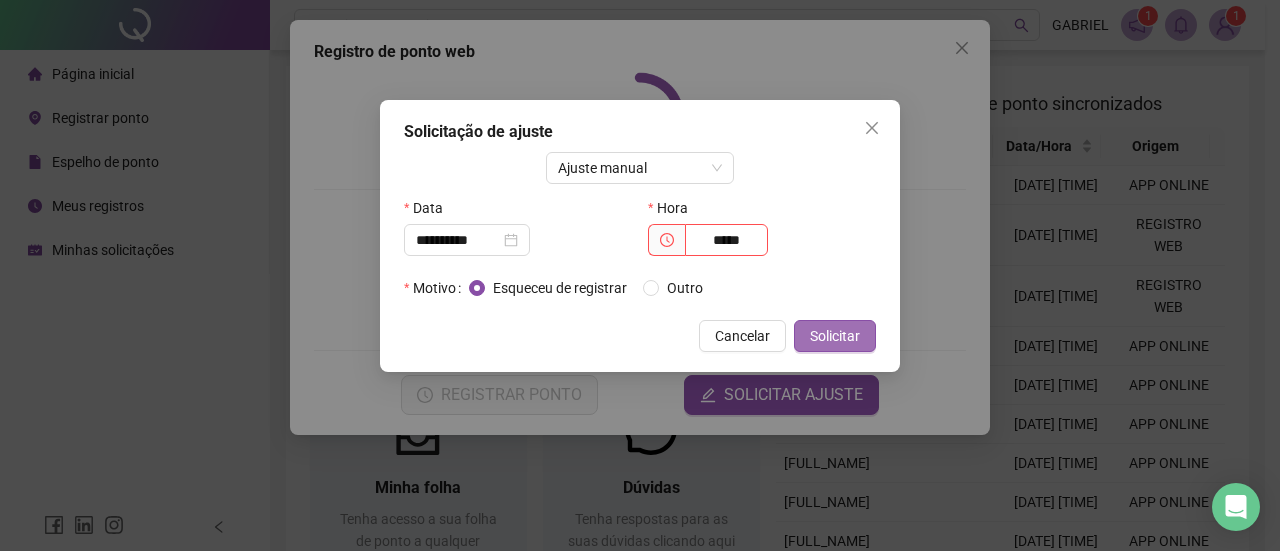 click on "Solicitar" at bounding box center (835, 336) 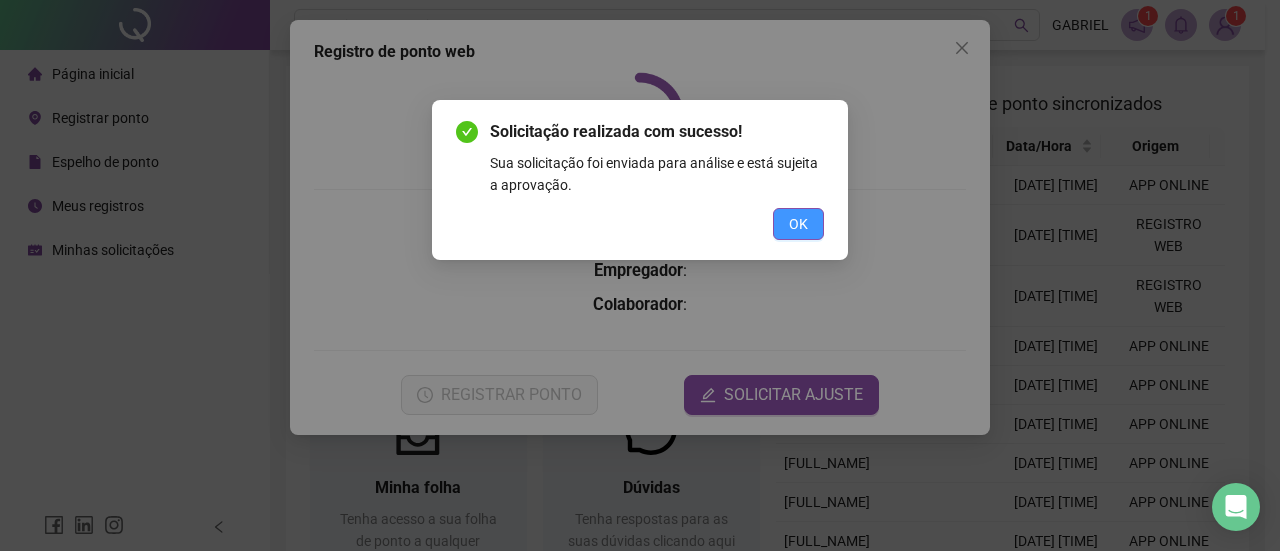 click on "OK" at bounding box center [798, 224] 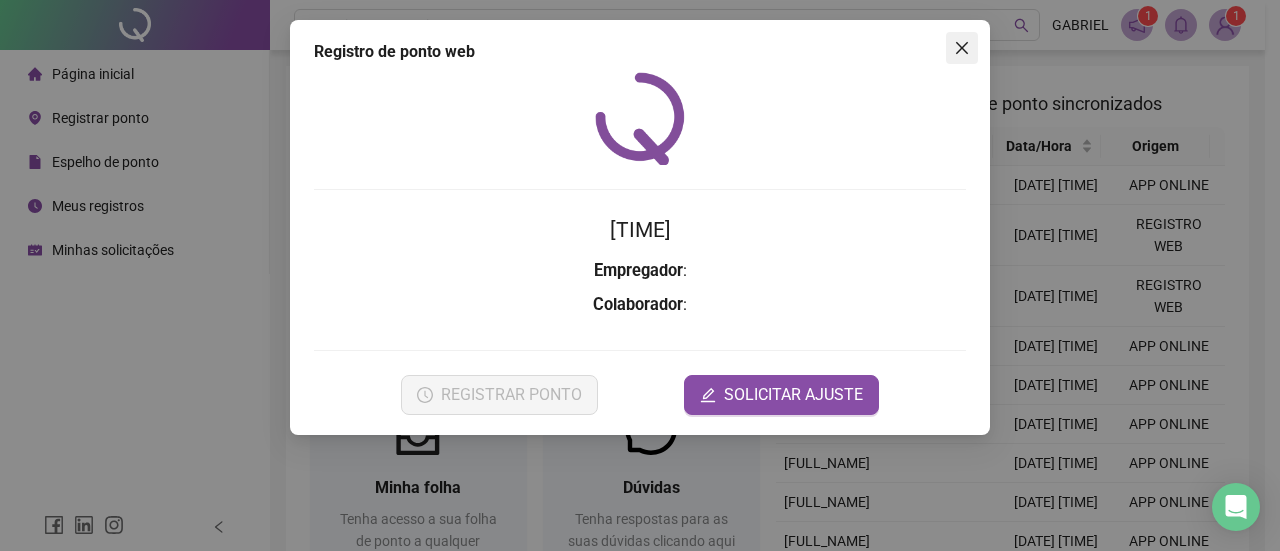 click at bounding box center [962, 48] 